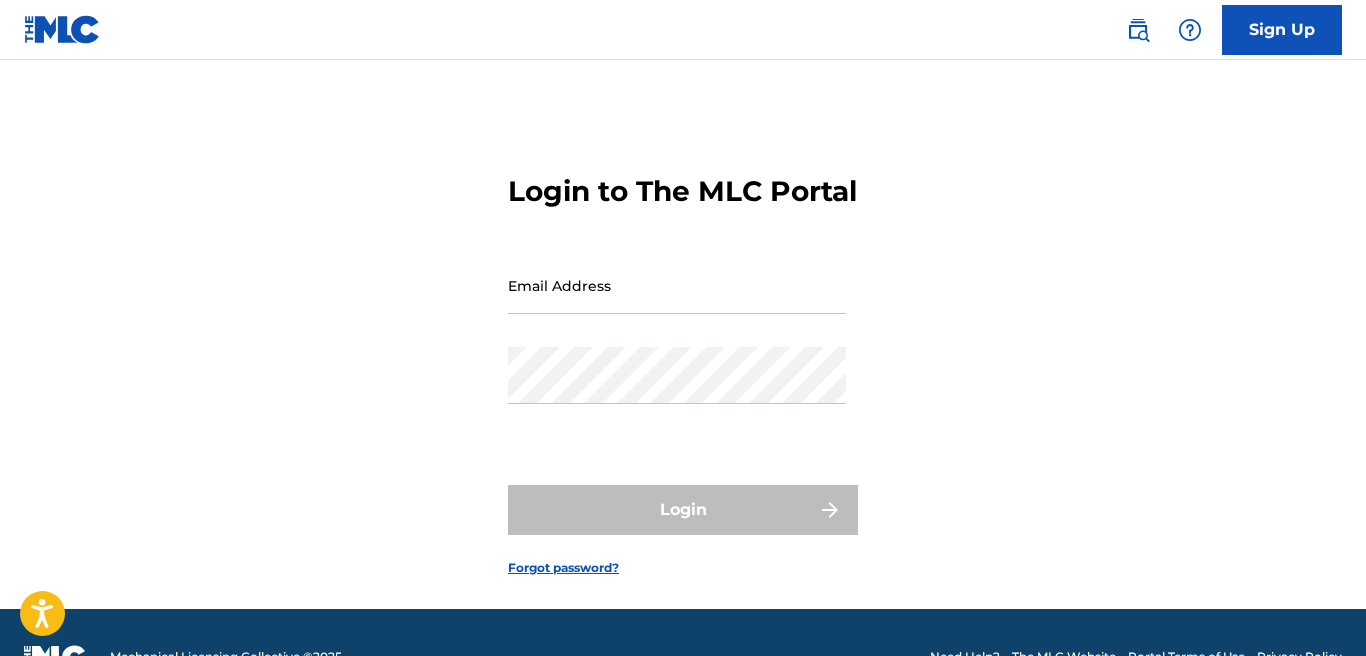 scroll, scrollTop: 0, scrollLeft: 0, axis: both 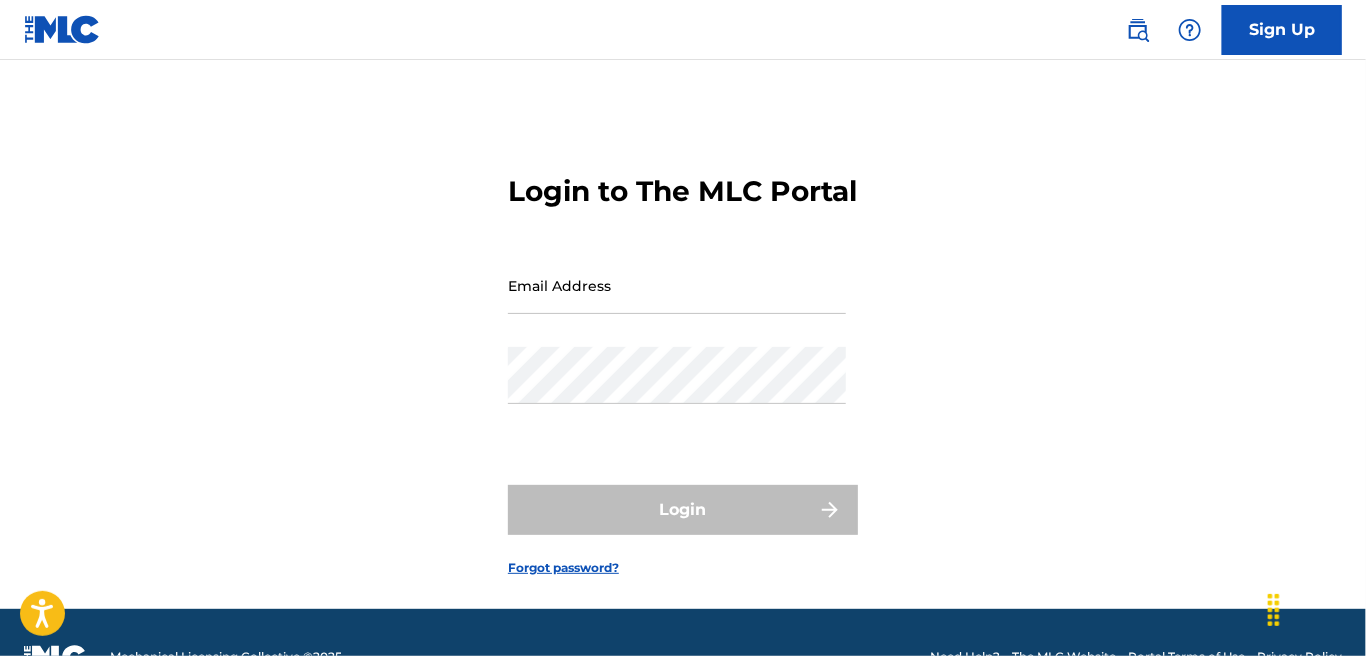 click at bounding box center (62, 29) 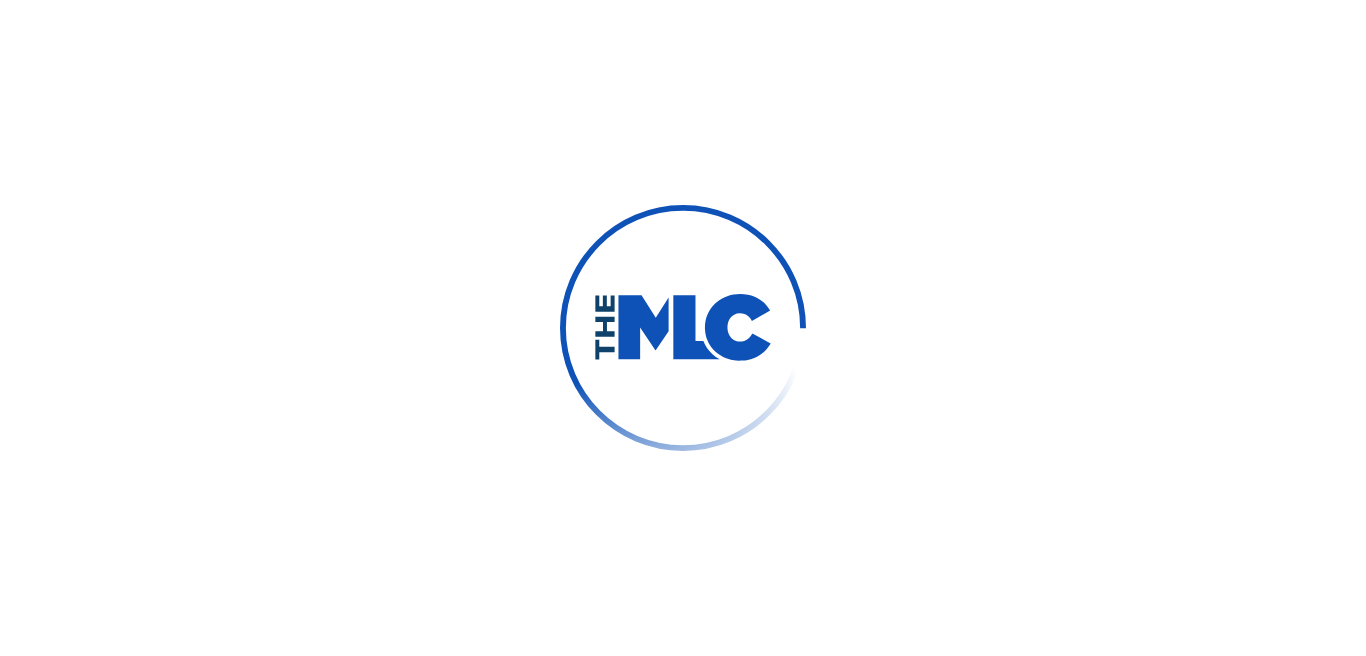 scroll, scrollTop: 0, scrollLeft: 0, axis: both 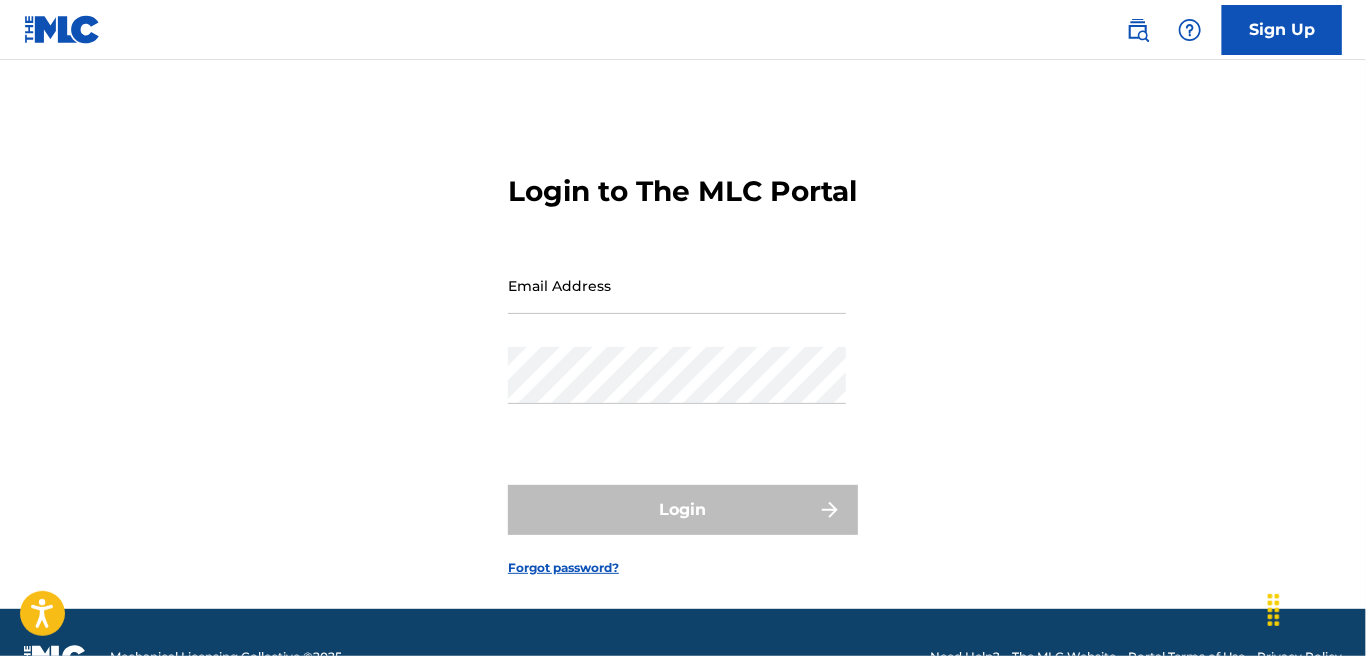 click at bounding box center (62, 29) 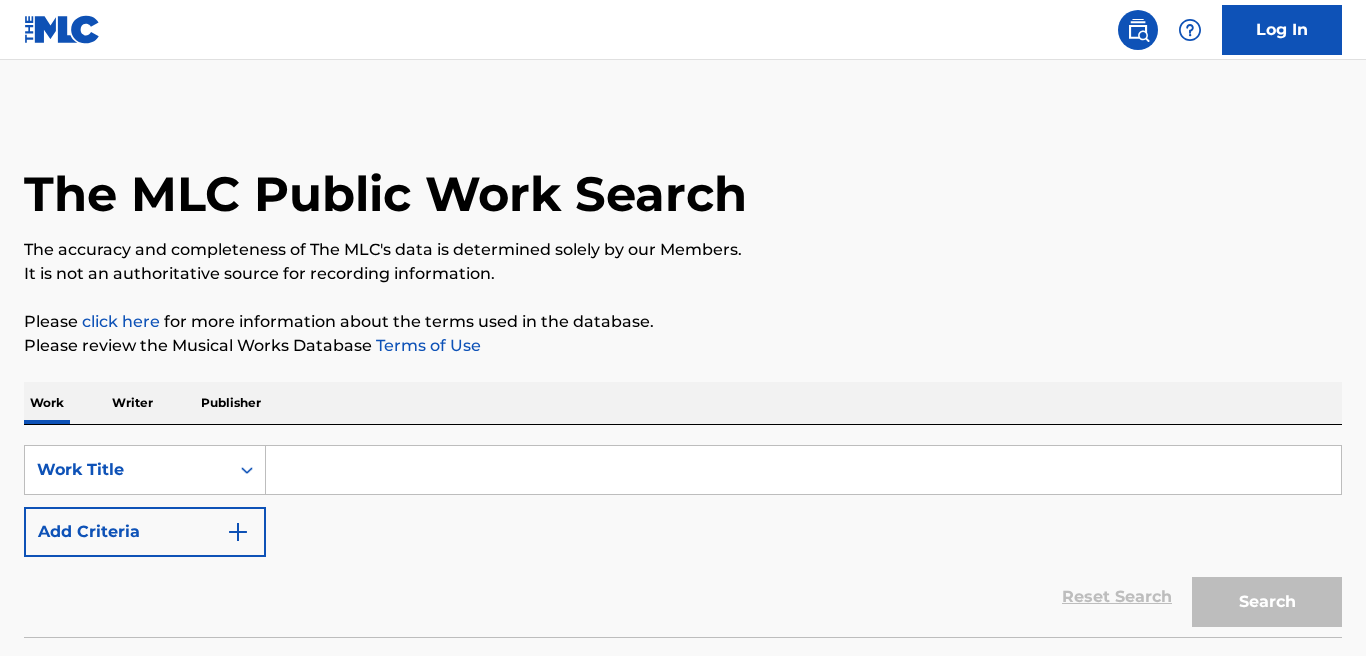 scroll, scrollTop: 0, scrollLeft: 0, axis: both 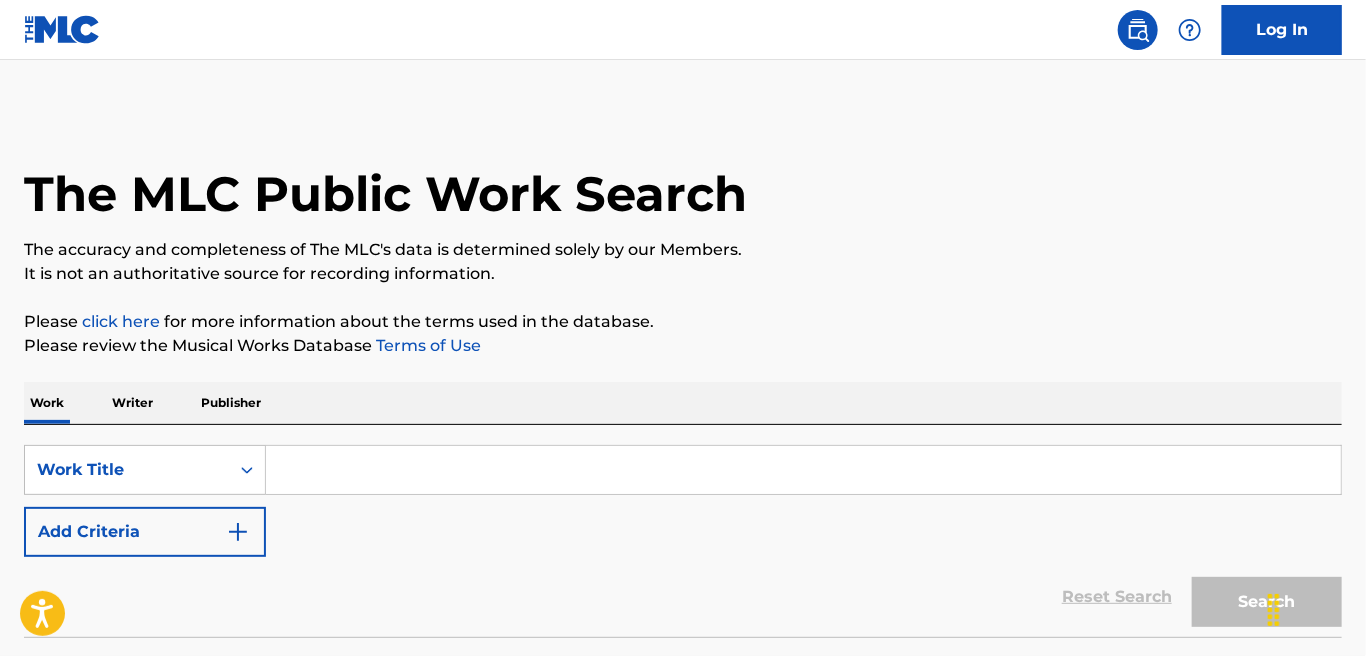click at bounding box center (803, 470) 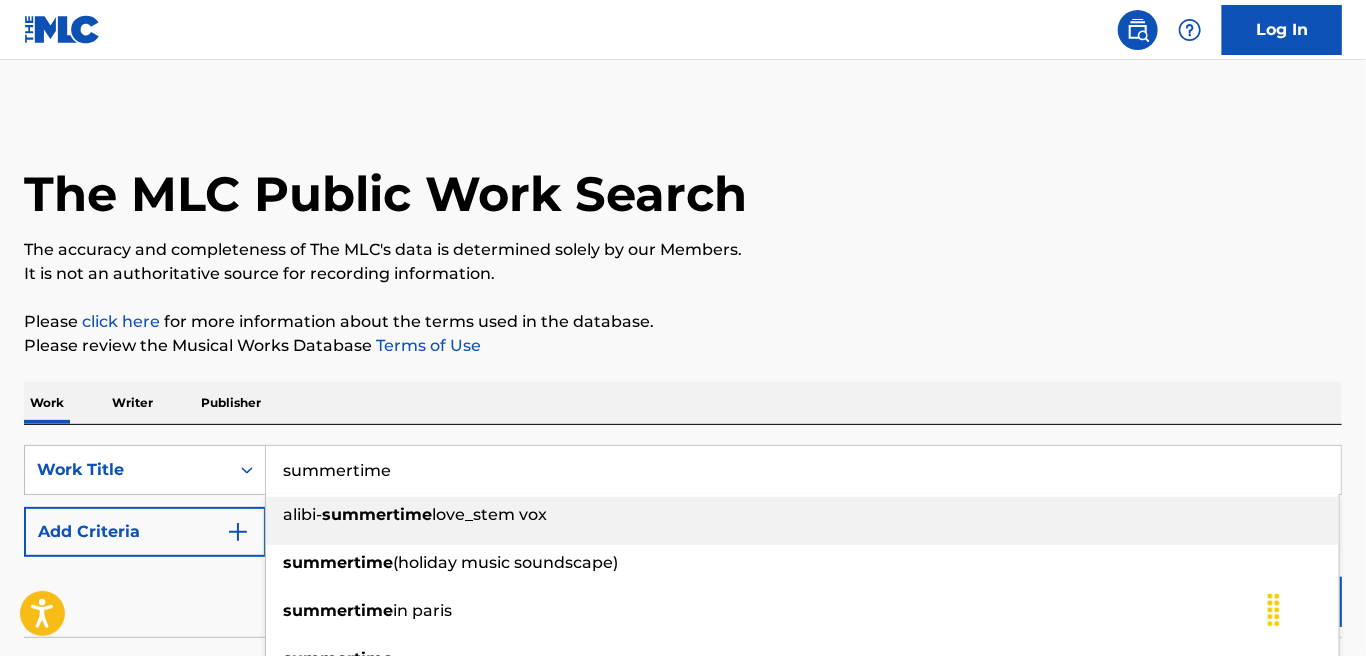 click on "summertime" at bounding box center [803, 470] 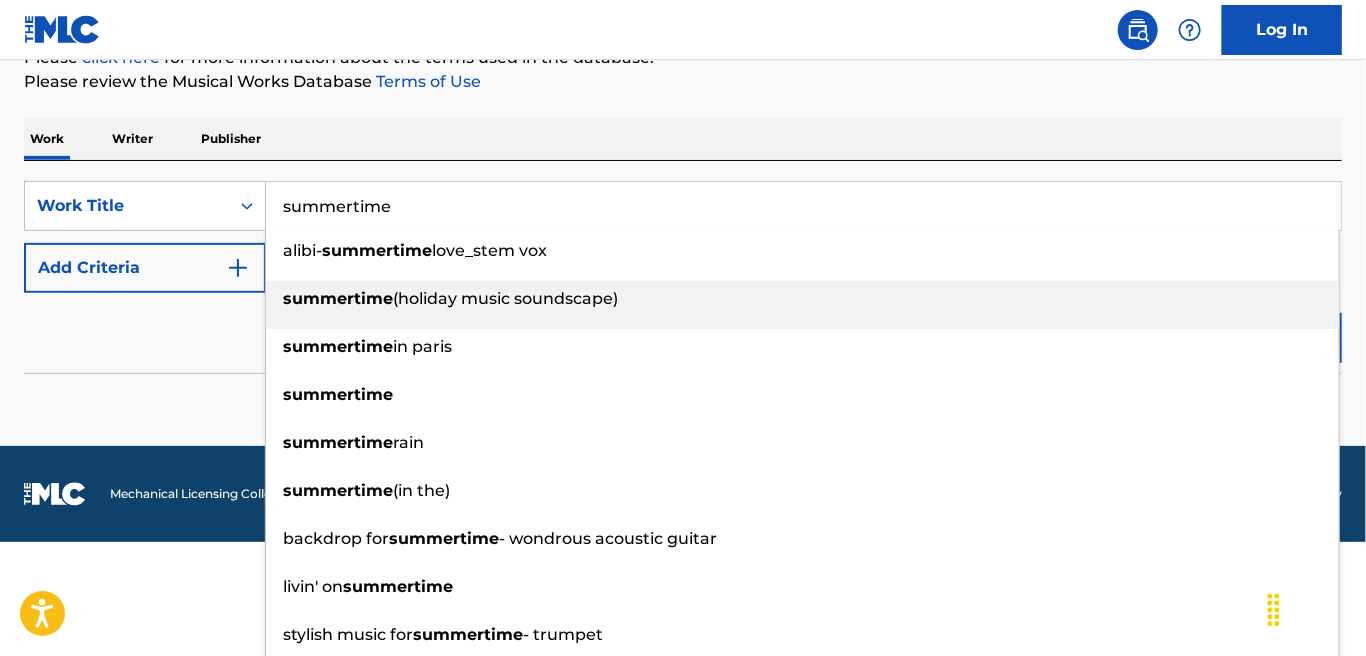 scroll, scrollTop: 309, scrollLeft: 0, axis: vertical 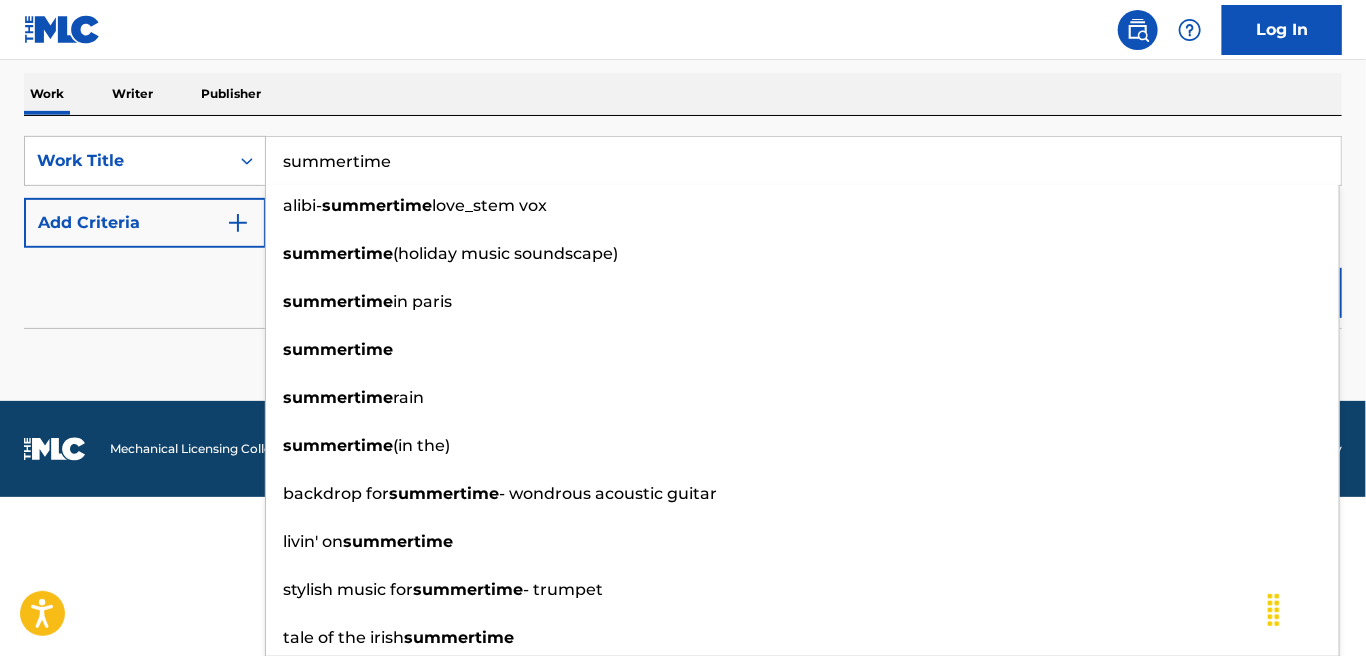 type on "summertime" 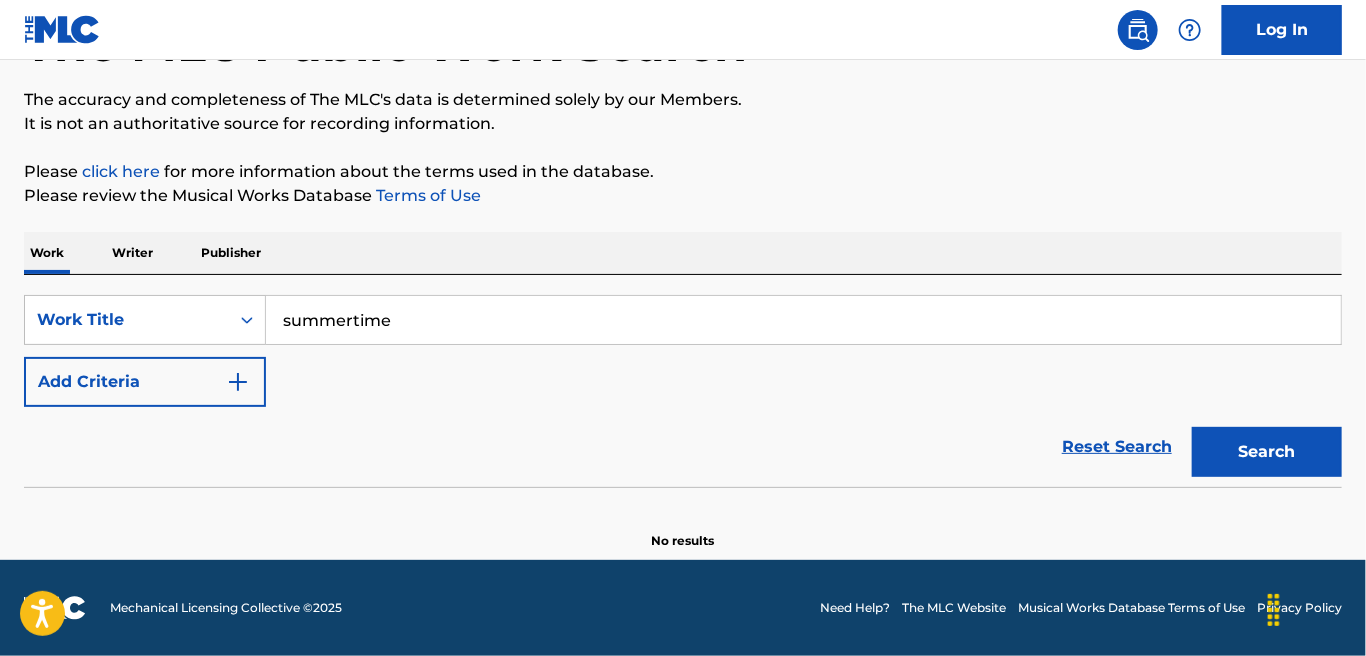 click on "SearchWithCriteriad319ca46-15ca-401c-9d34-48c2d7066241 Work Title summertime Add Criteria Reset Search Search" at bounding box center [683, 391] 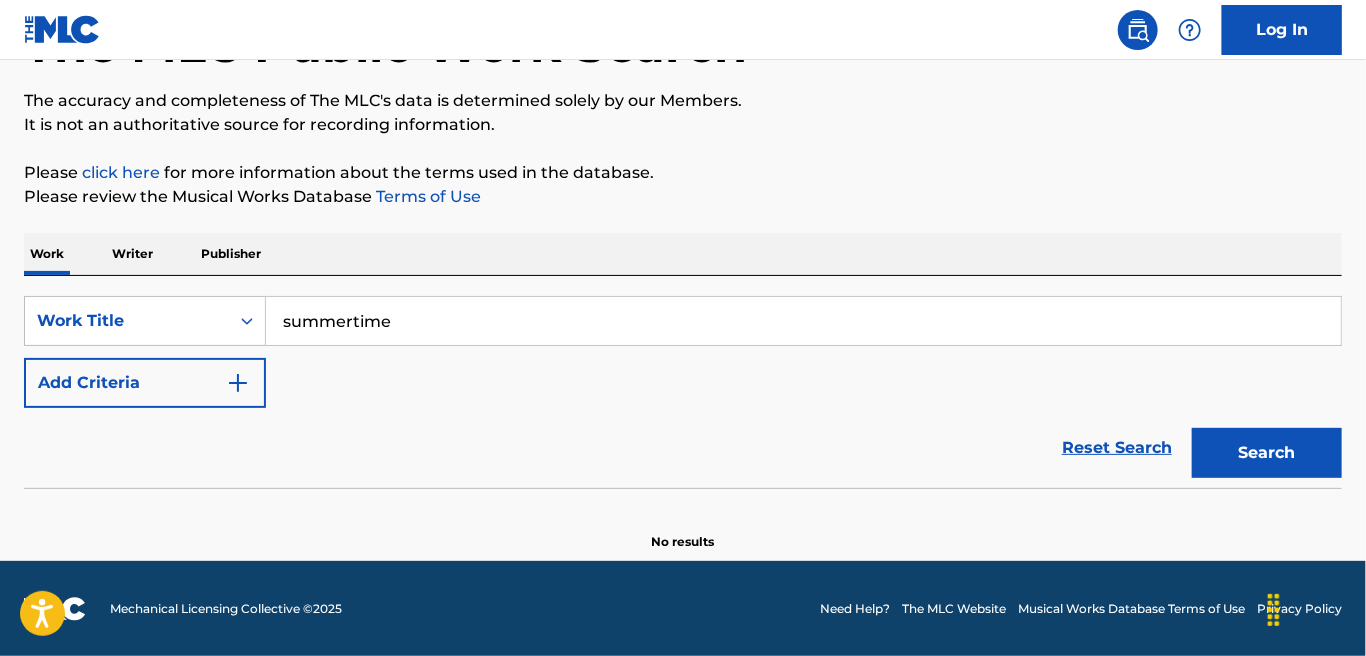 click at bounding box center (238, 383) 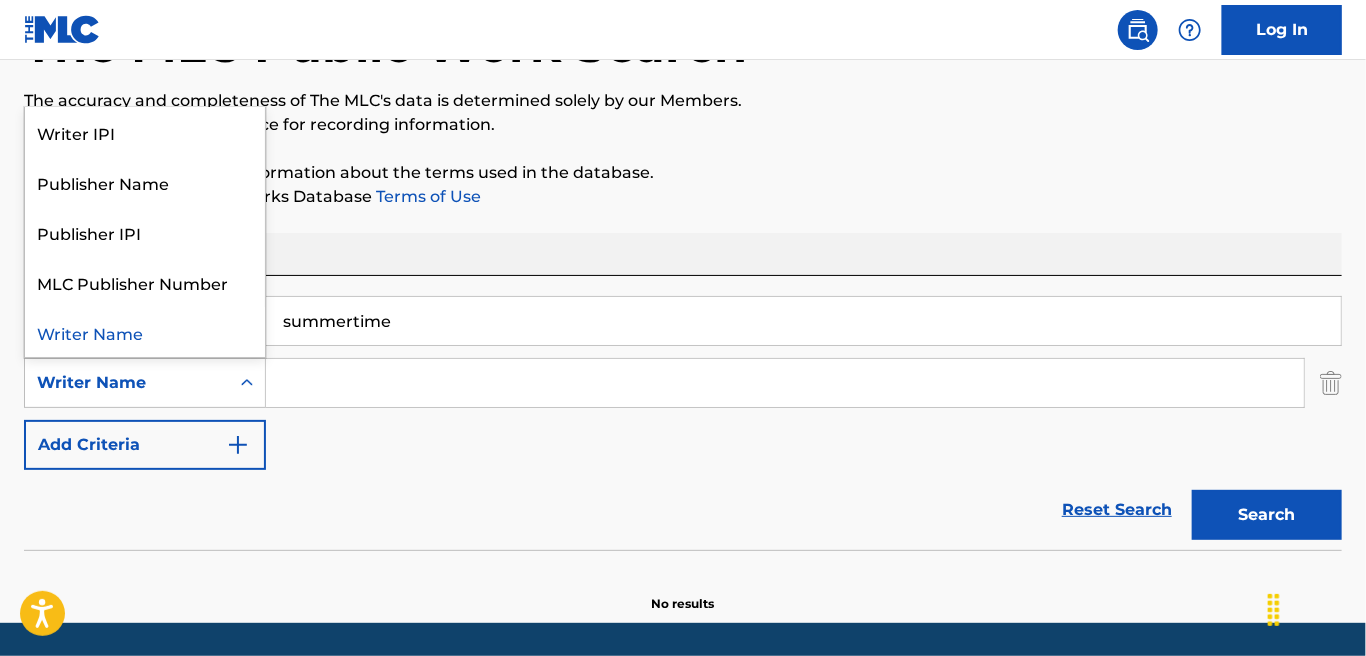 click 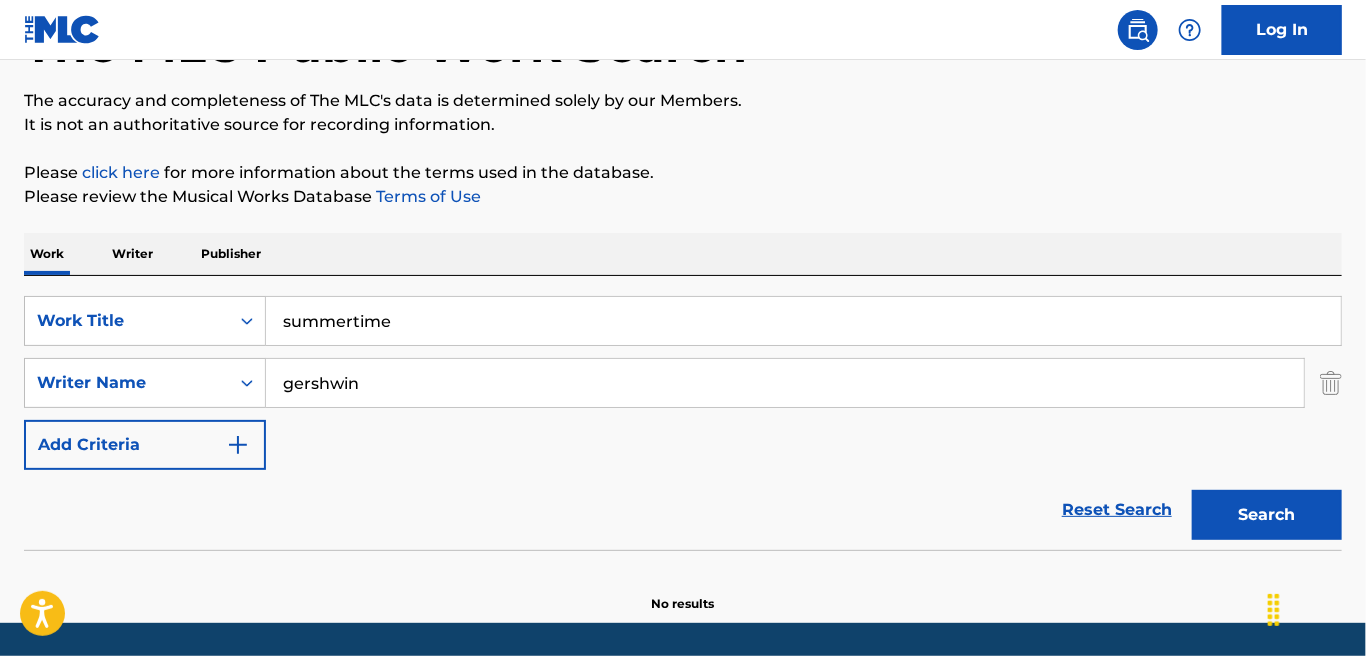 click on "Search" at bounding box center (1267, 515) 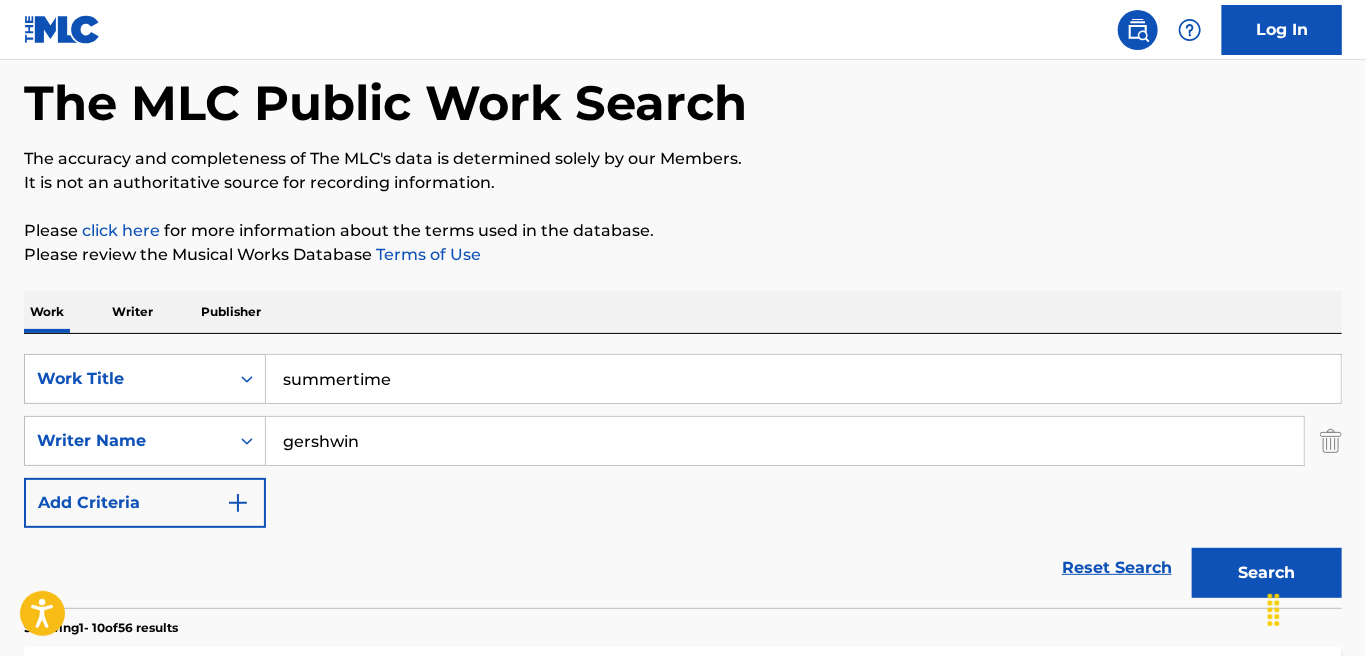 scroll, scrollTop: 125, scrollLeft: 0, axis: vertical 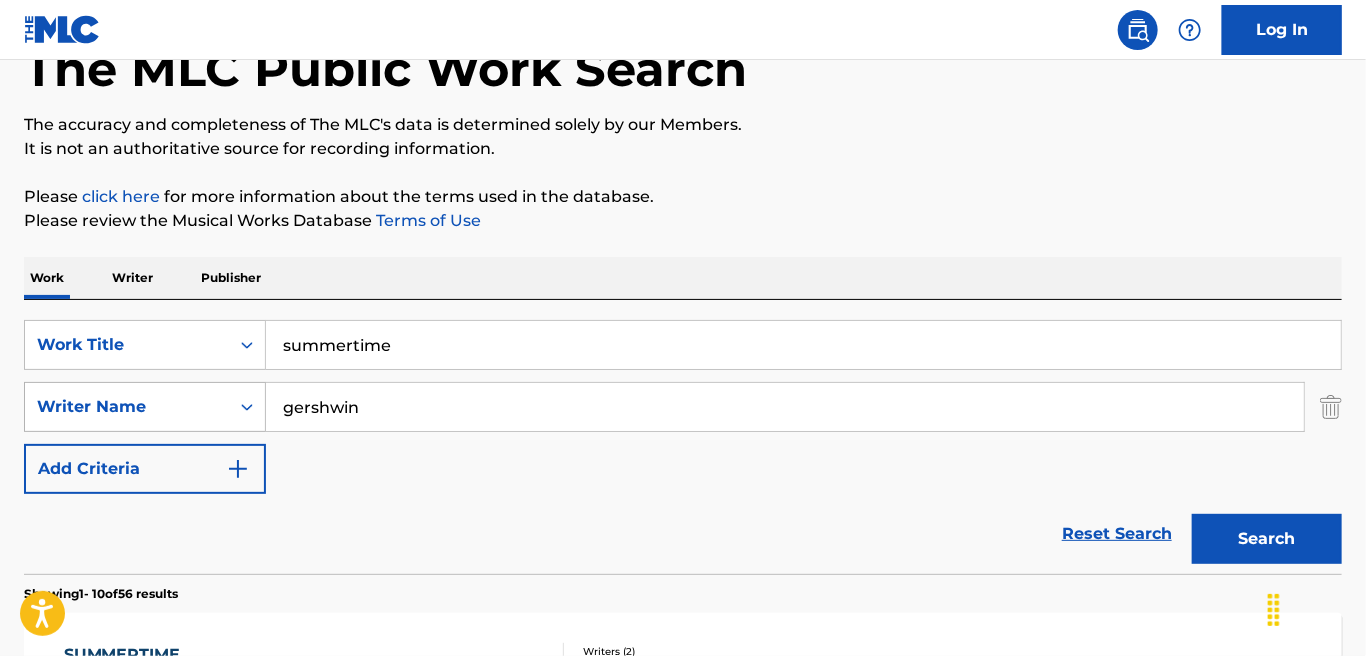 drag, startPoint x: 411, startPoint y: 425, endPoint x: 227, endPoint y: 399, distance: 185.82788 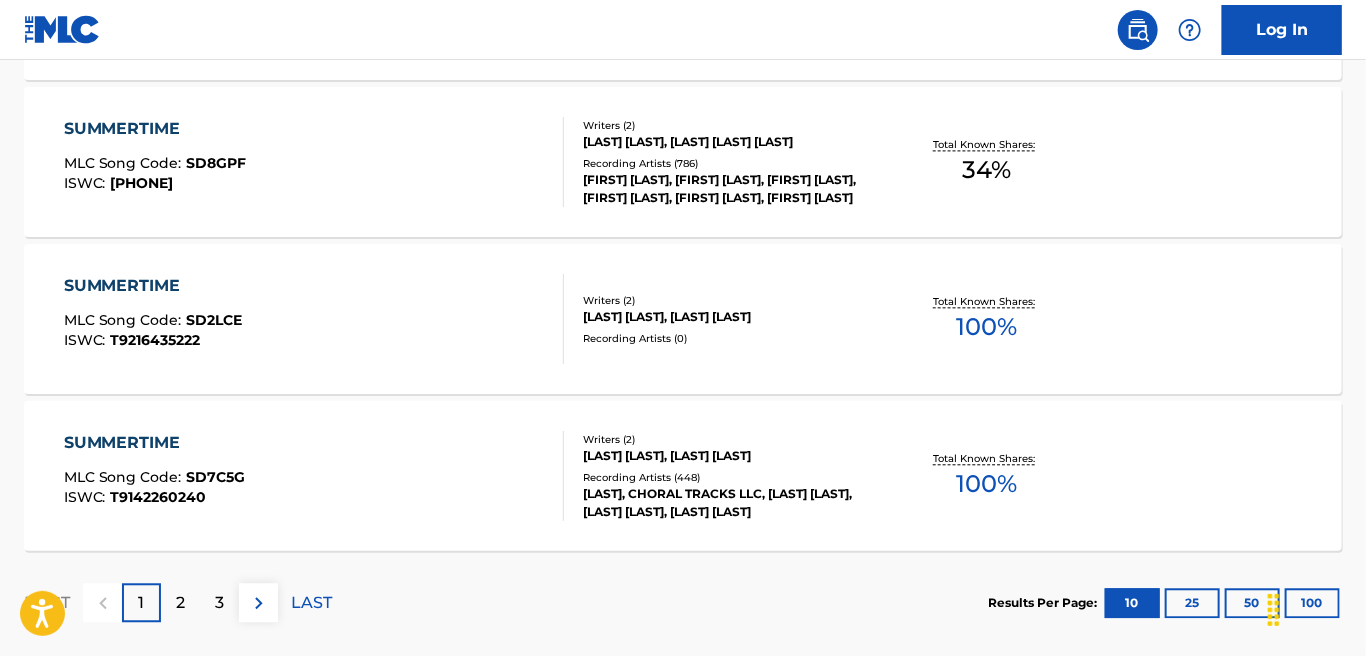 scroll, scrollTop: 1852, scrollLeft: 0, axis: vertical 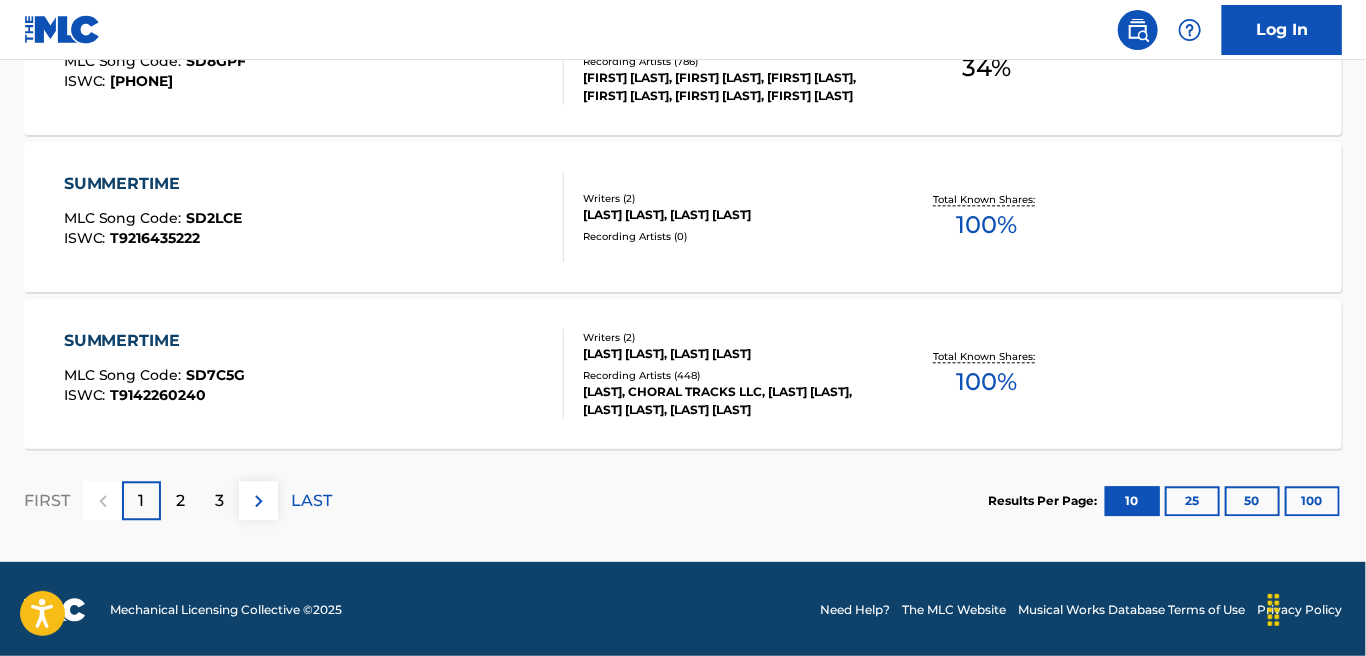 click on "25" at bounding box center (1192, 501) 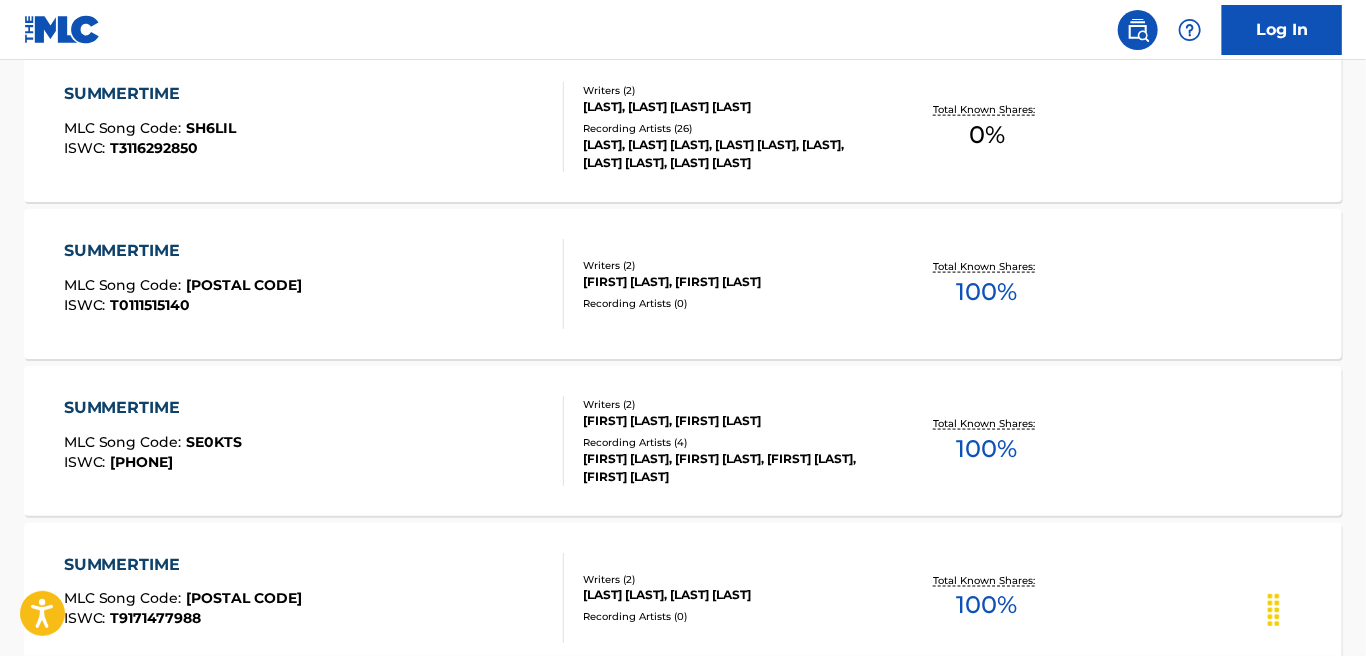 scroll, scrollTop: 0, scrollLeft: 0, axis: both 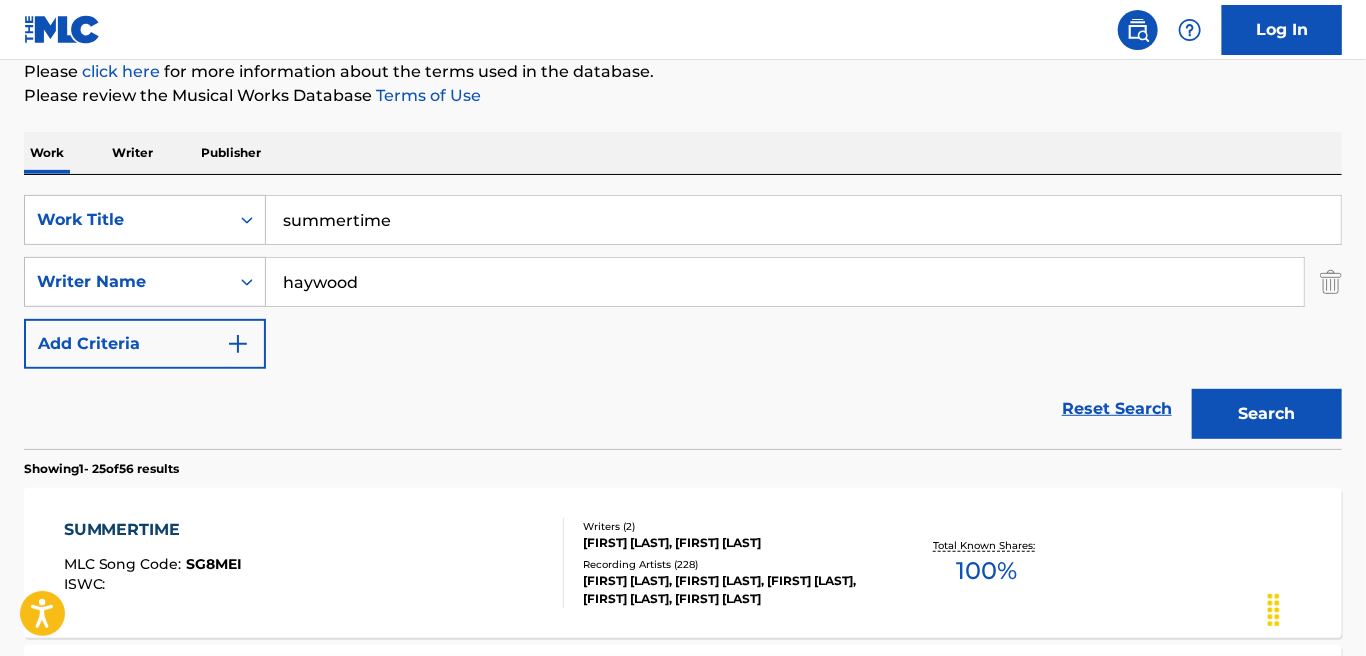 click on "Search" at bounding box center [1267, 414] 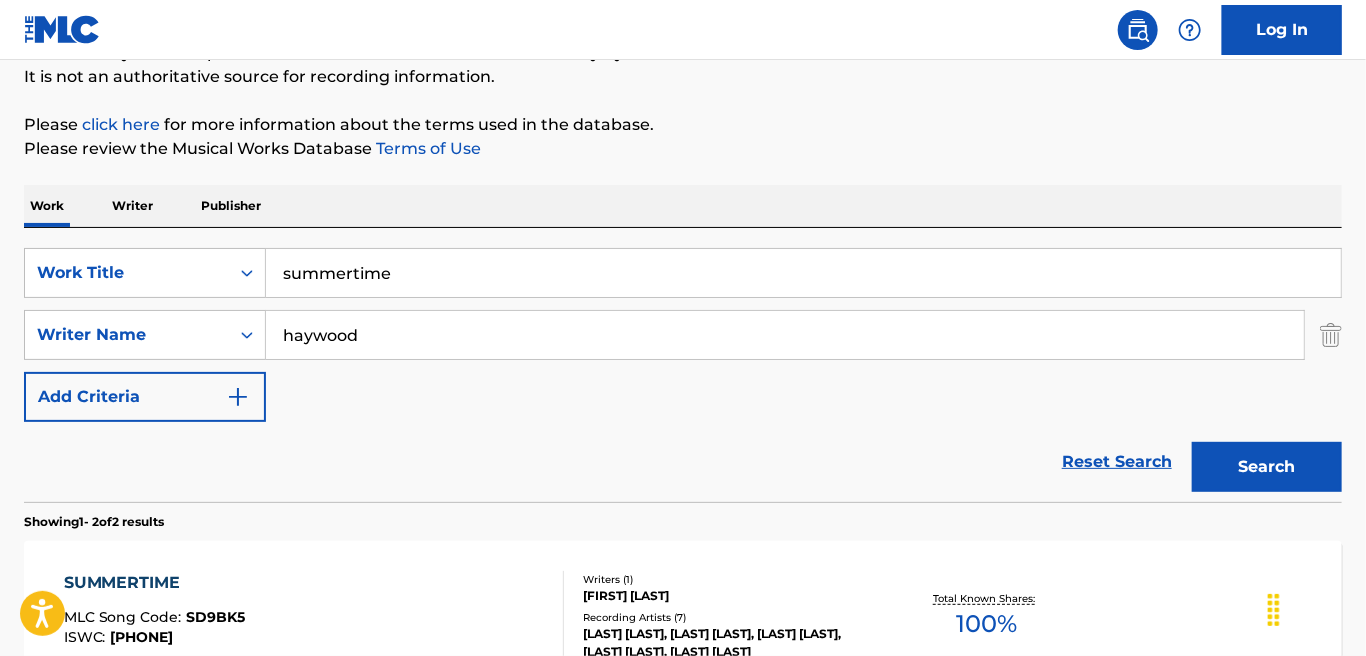 scroll, scrollTop: 0, scrollLeft: 0, axis: both 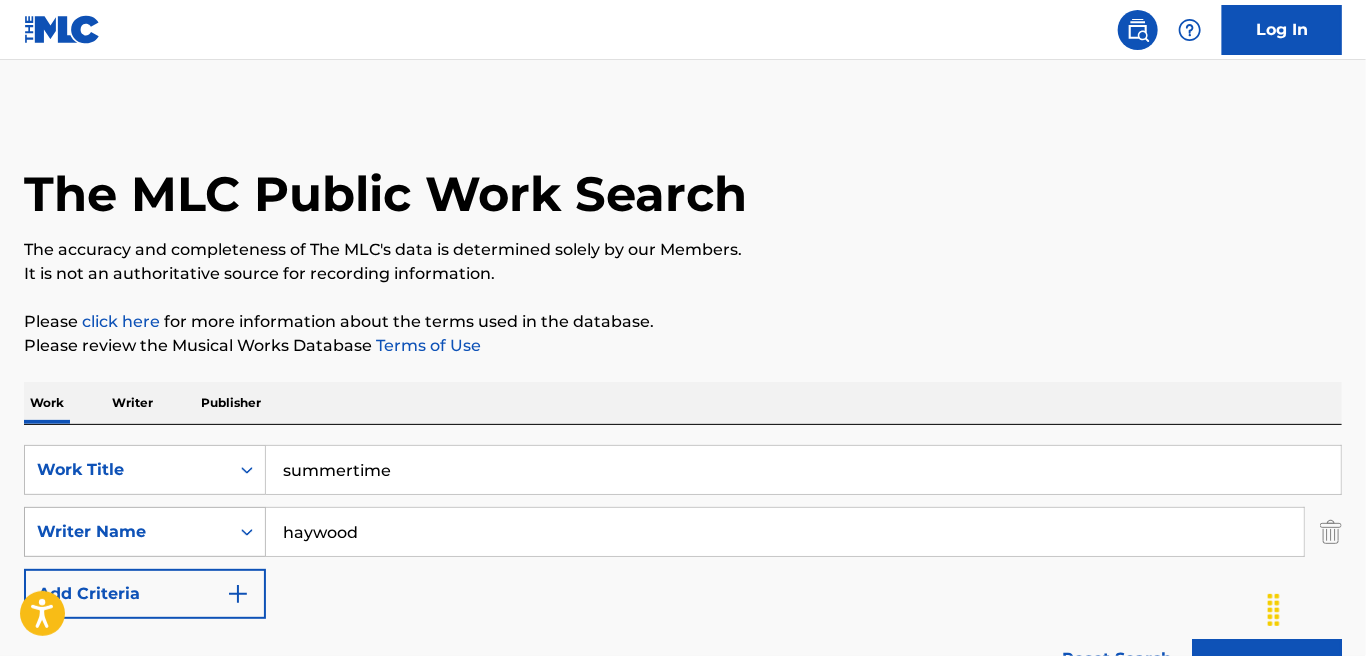 drag, startPoint x: 410, startPoint y: 538, endPoint x: 135, endPoint y: 515, distance: 275.96014 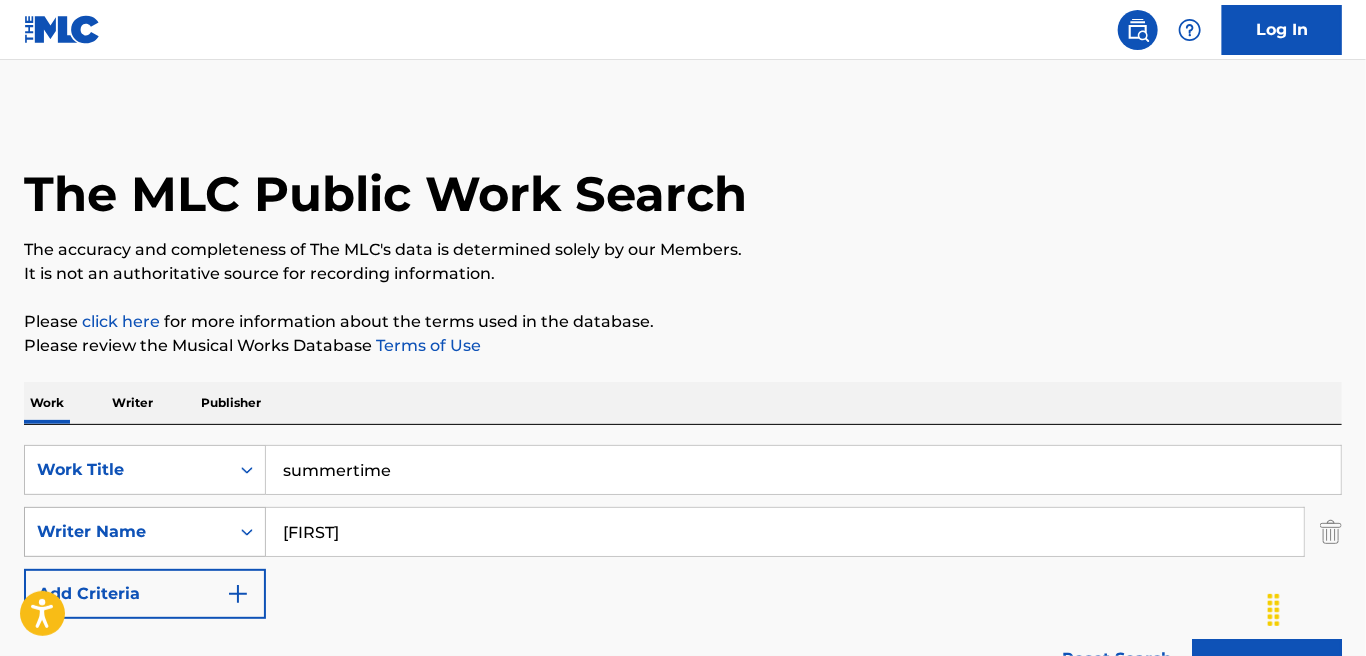 type on "[FIRST]" 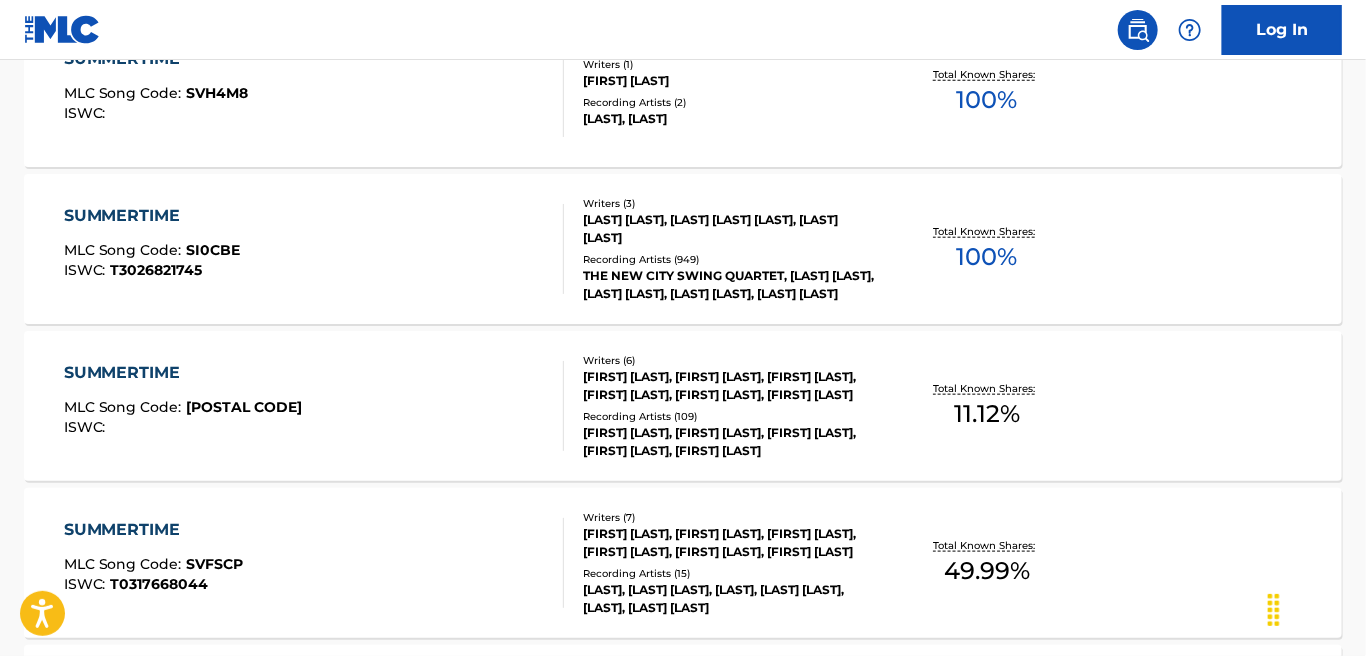 scroll, scrollTop: 750, scrollLeft: 0, axis: vertical 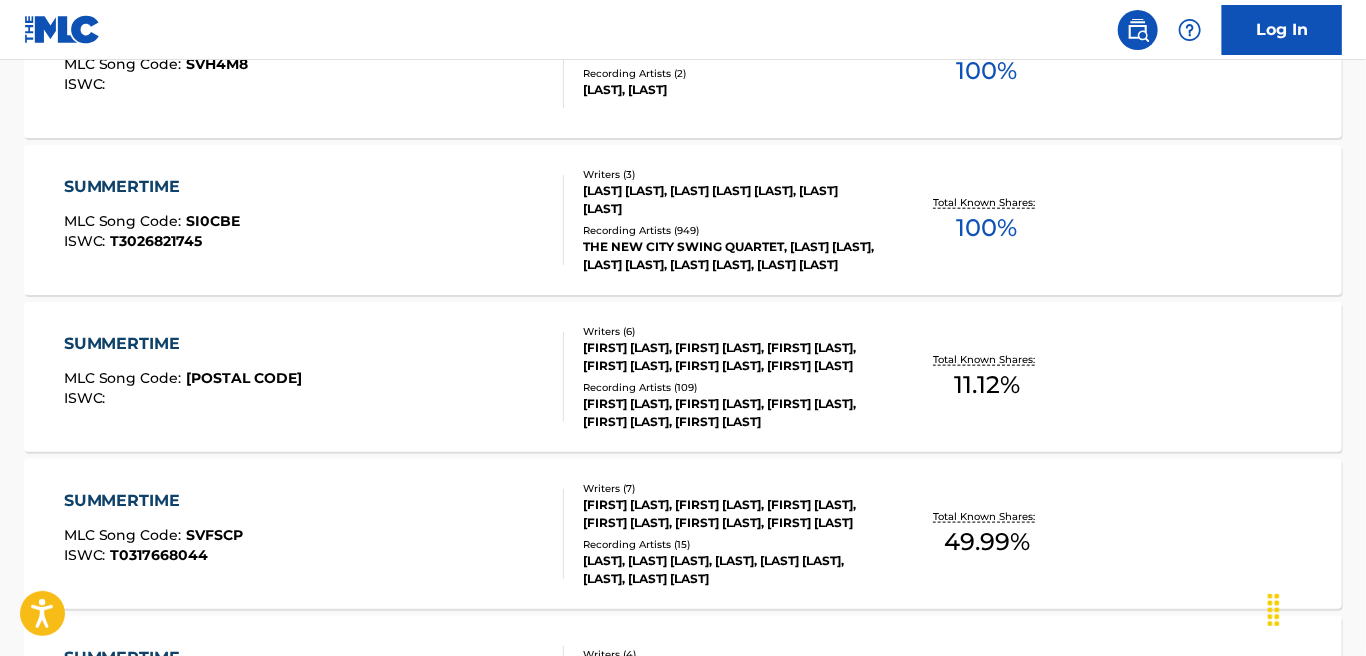 click on "SUMMERTIME" at bounding box center [183, 344] 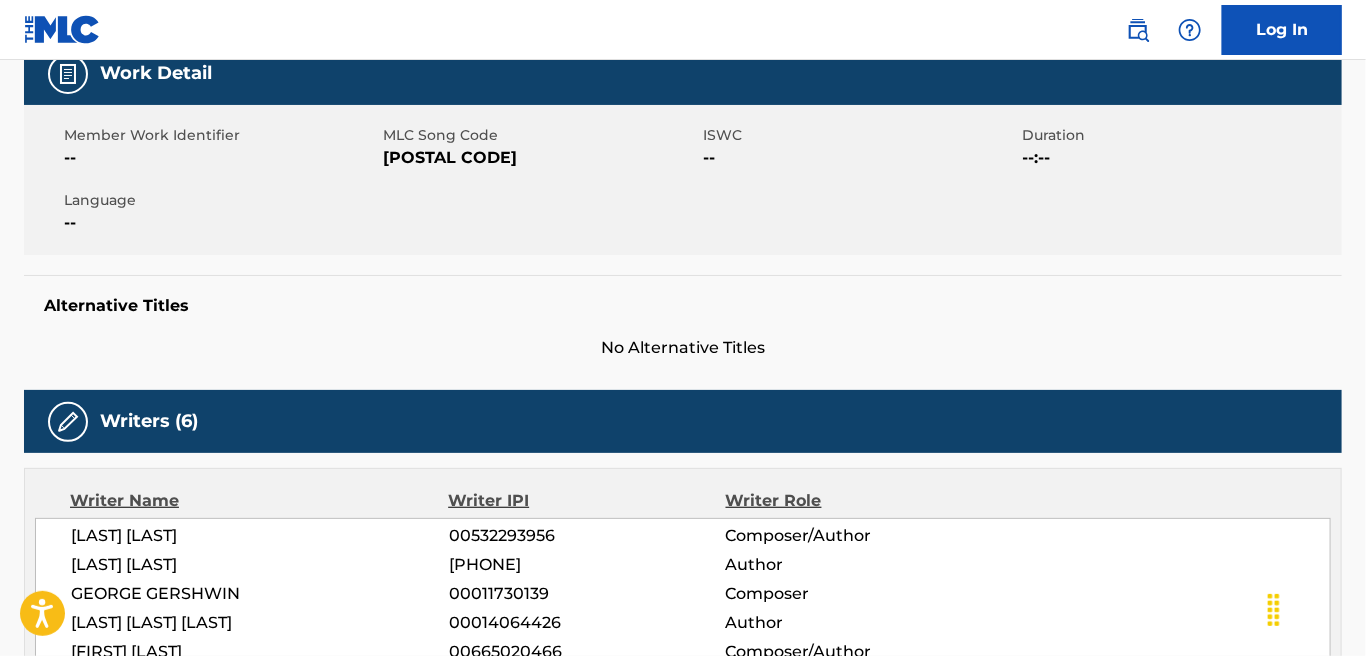 scroll, scrollTop: 0, scrollLeft: 0, axis: both 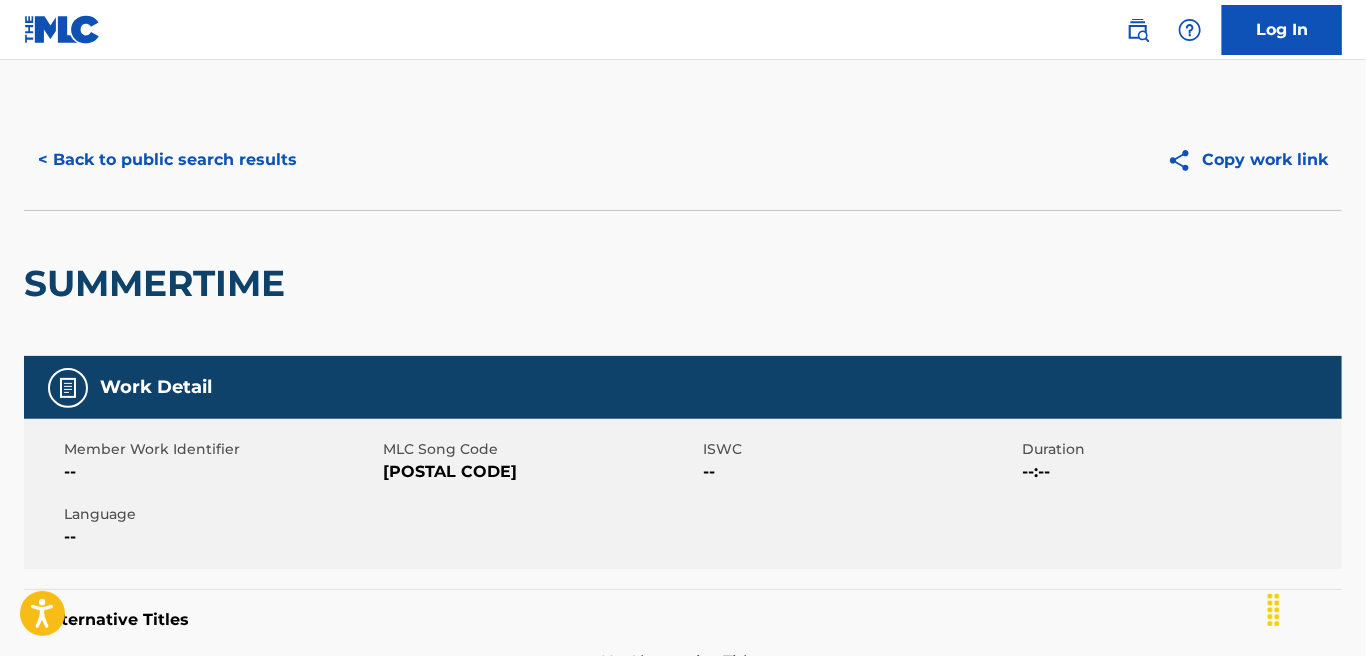 click on "< Back to public search results" at bounding box center (167, 160) 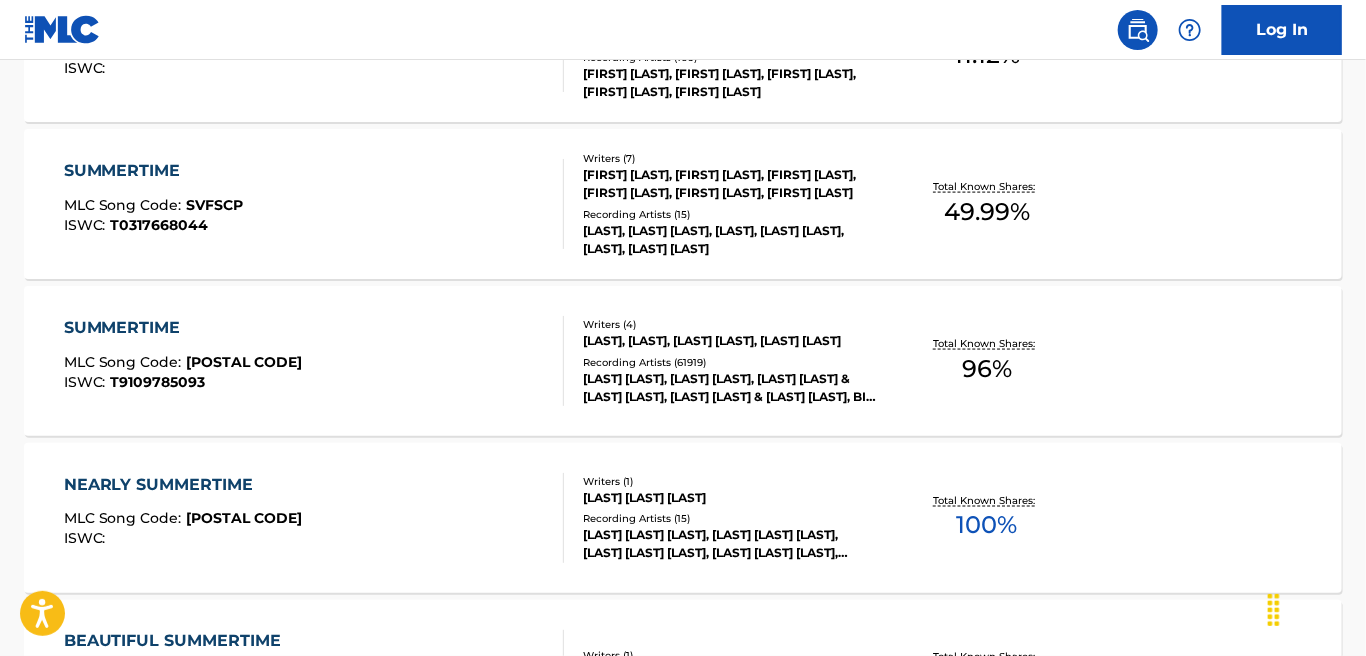scroll, scrollTop: 1113, scrollLeft: 0, axis: vertical 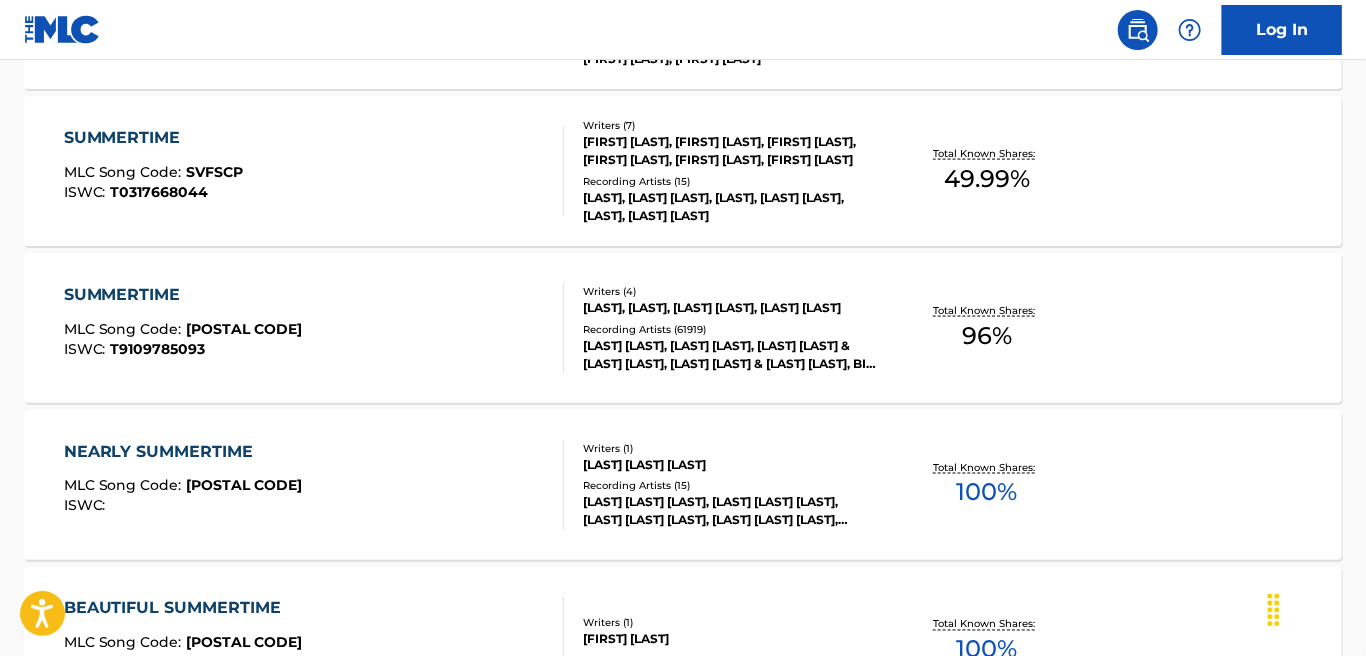 click on "SUMMERTIME" at bounding box center [183, 295] 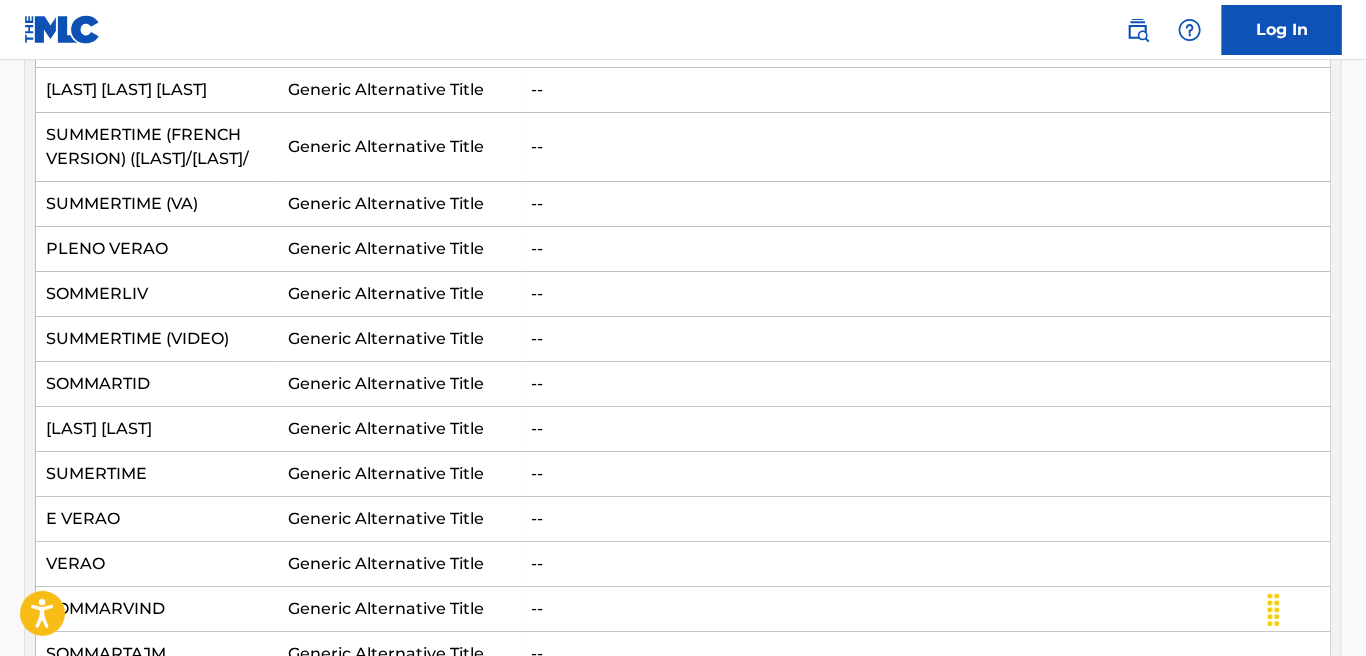 scroll, scrollTop: 875, scrollLeft: 0, axis: vertical 